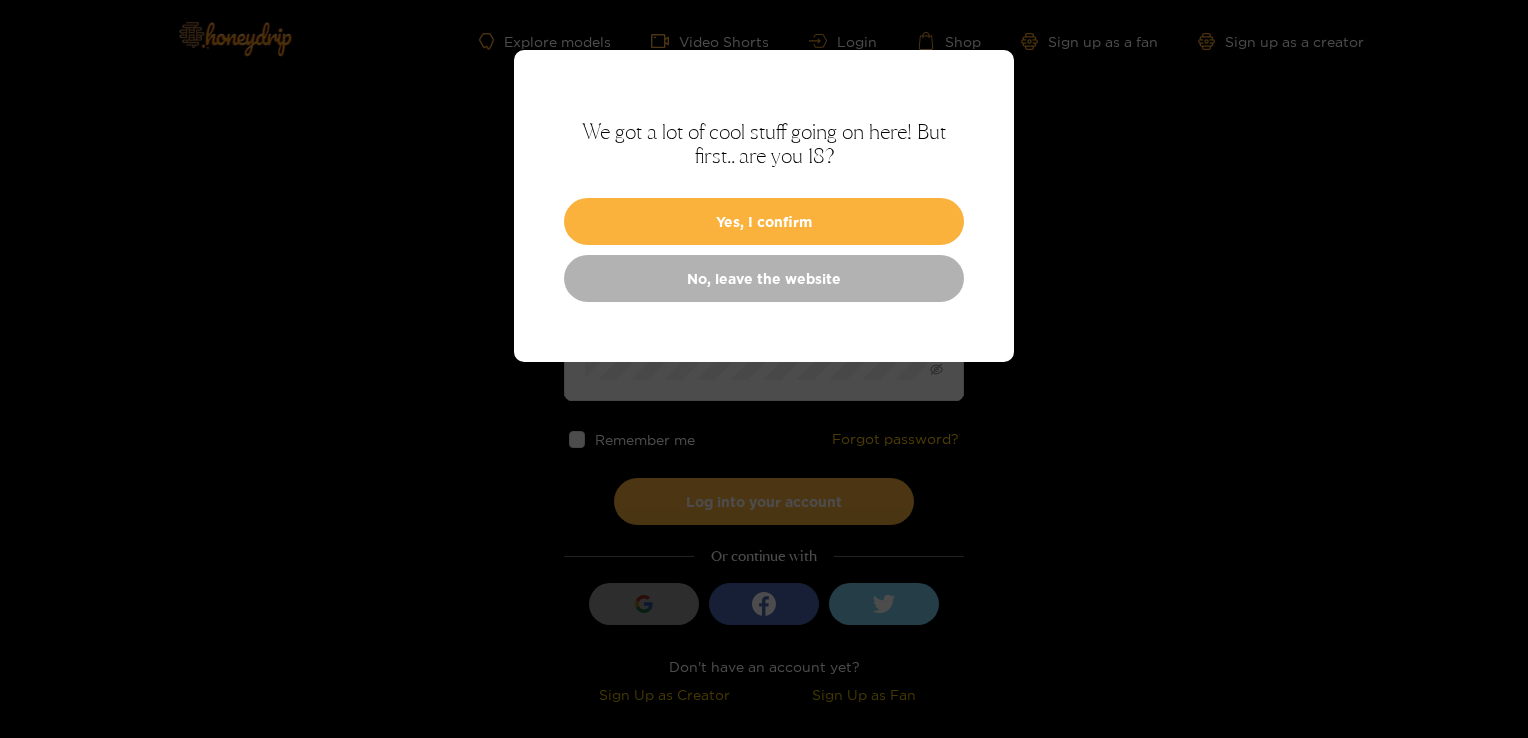 scroll, scrollTop: 0, scrollLeft: 0, axis: both 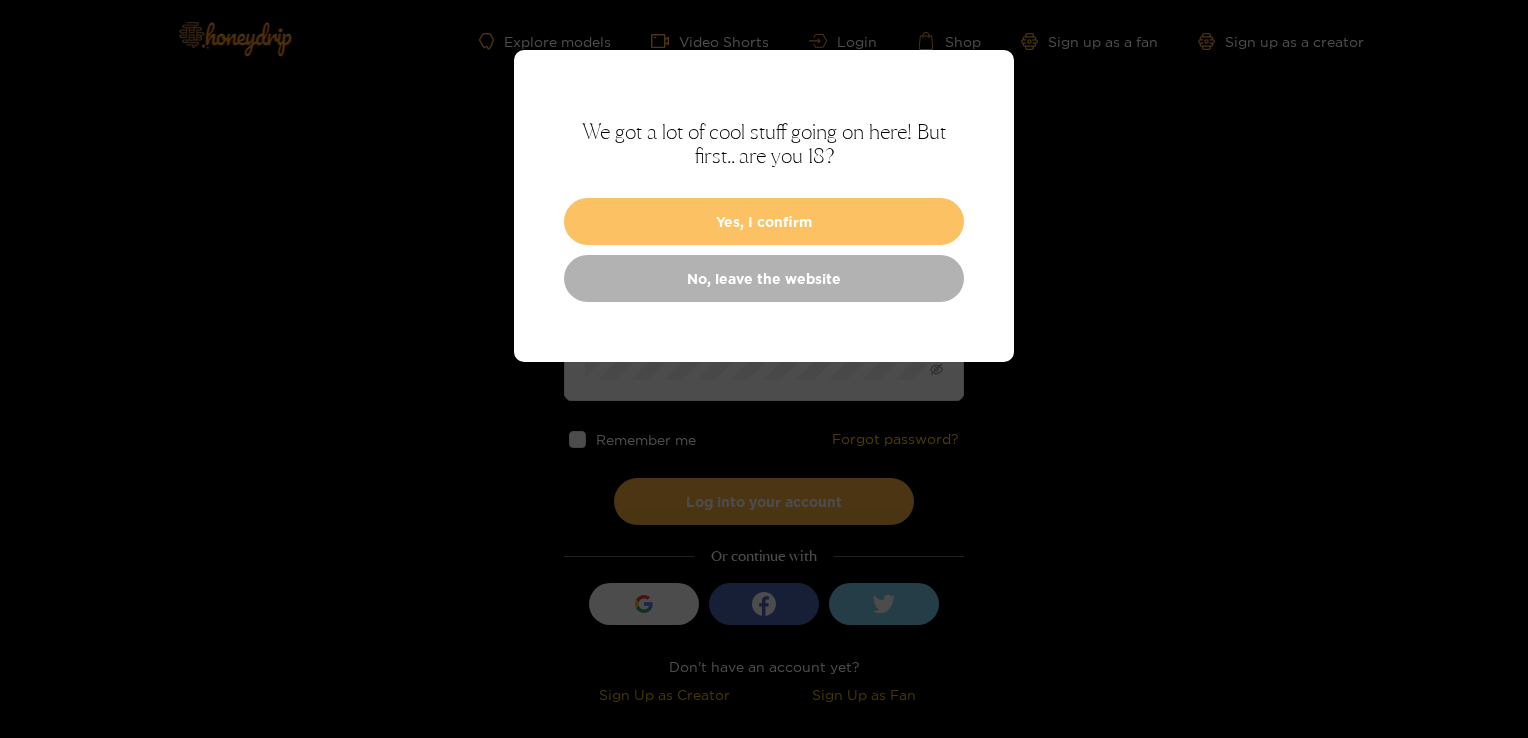 click on "Yes, I confirm" at bounding box center (764, 221) 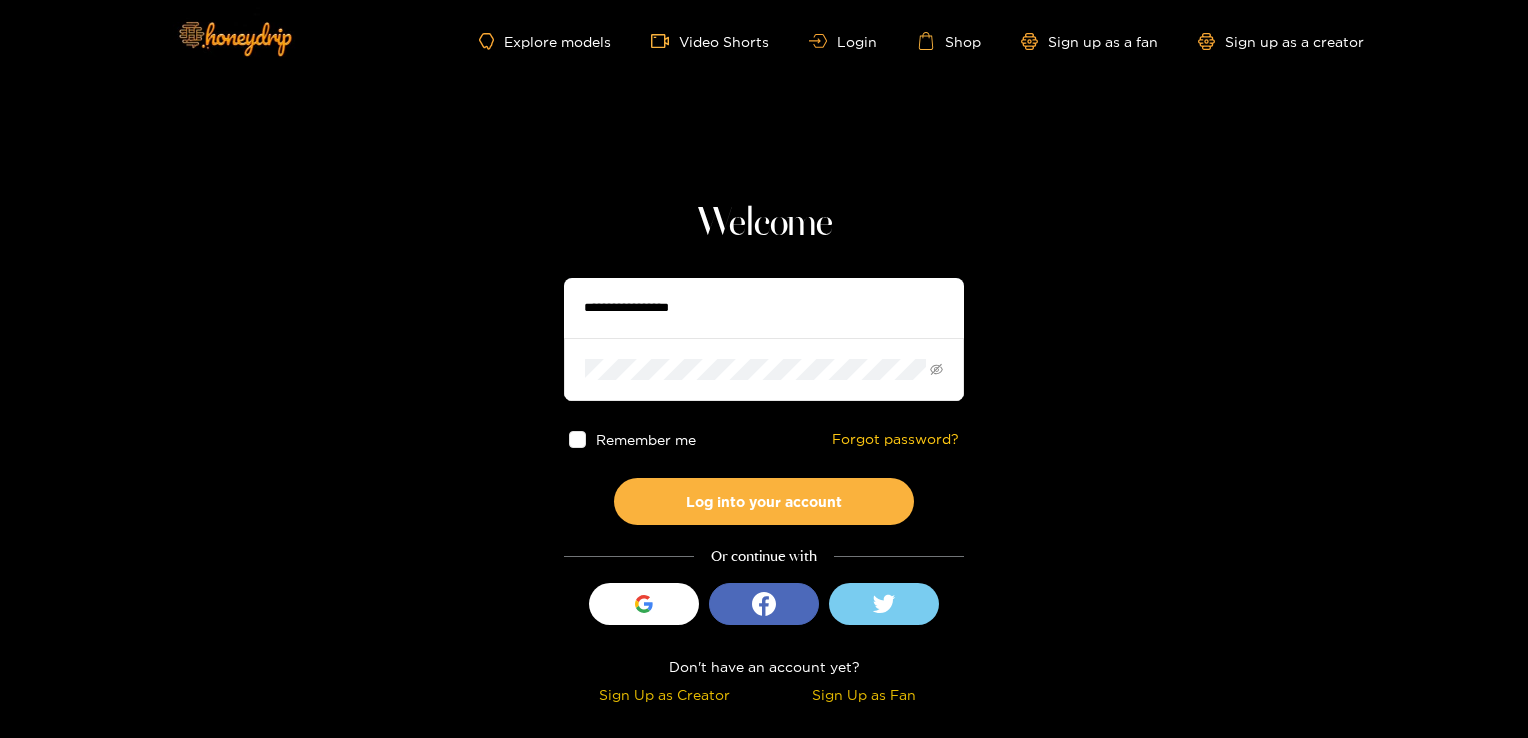 click at bounding box center (764, 308) 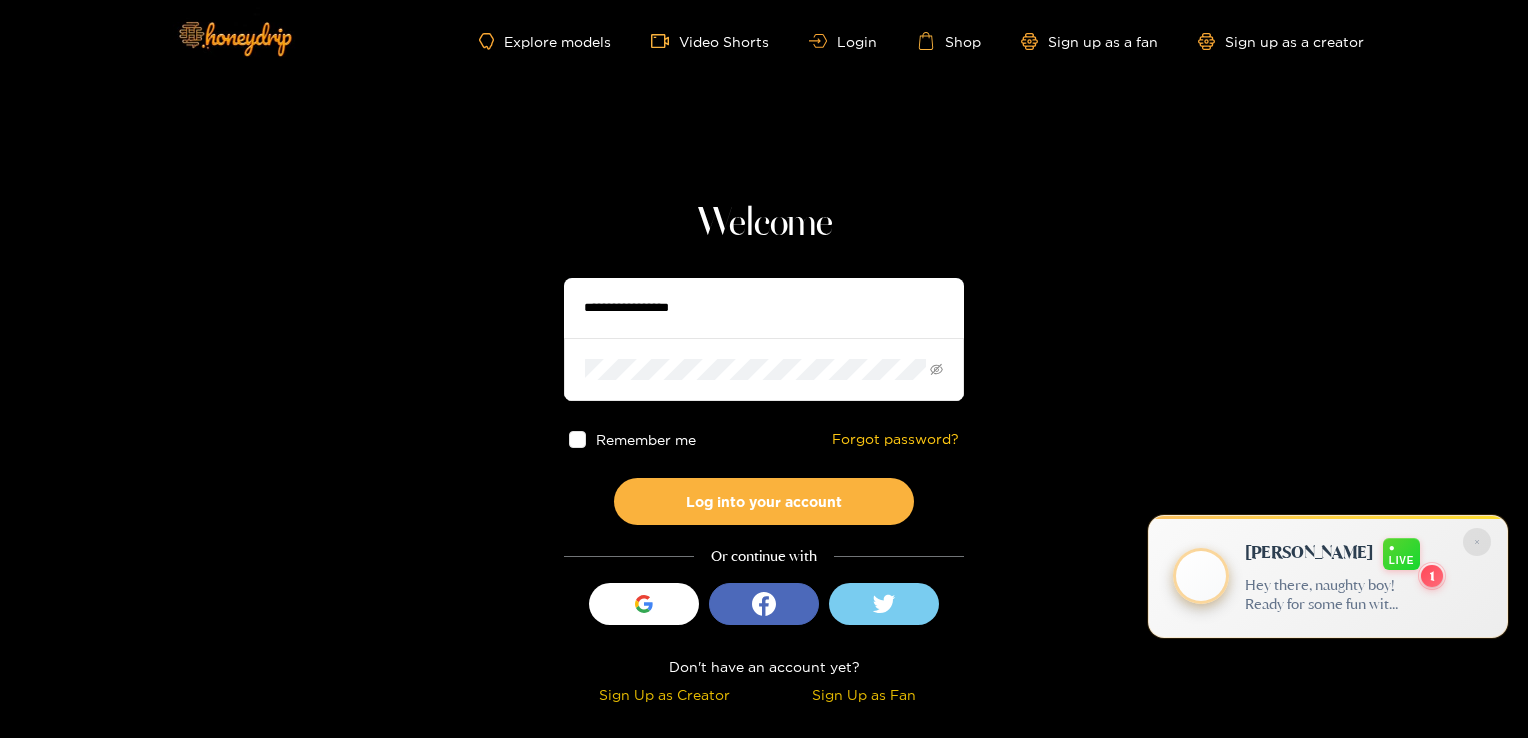 type on "**********" 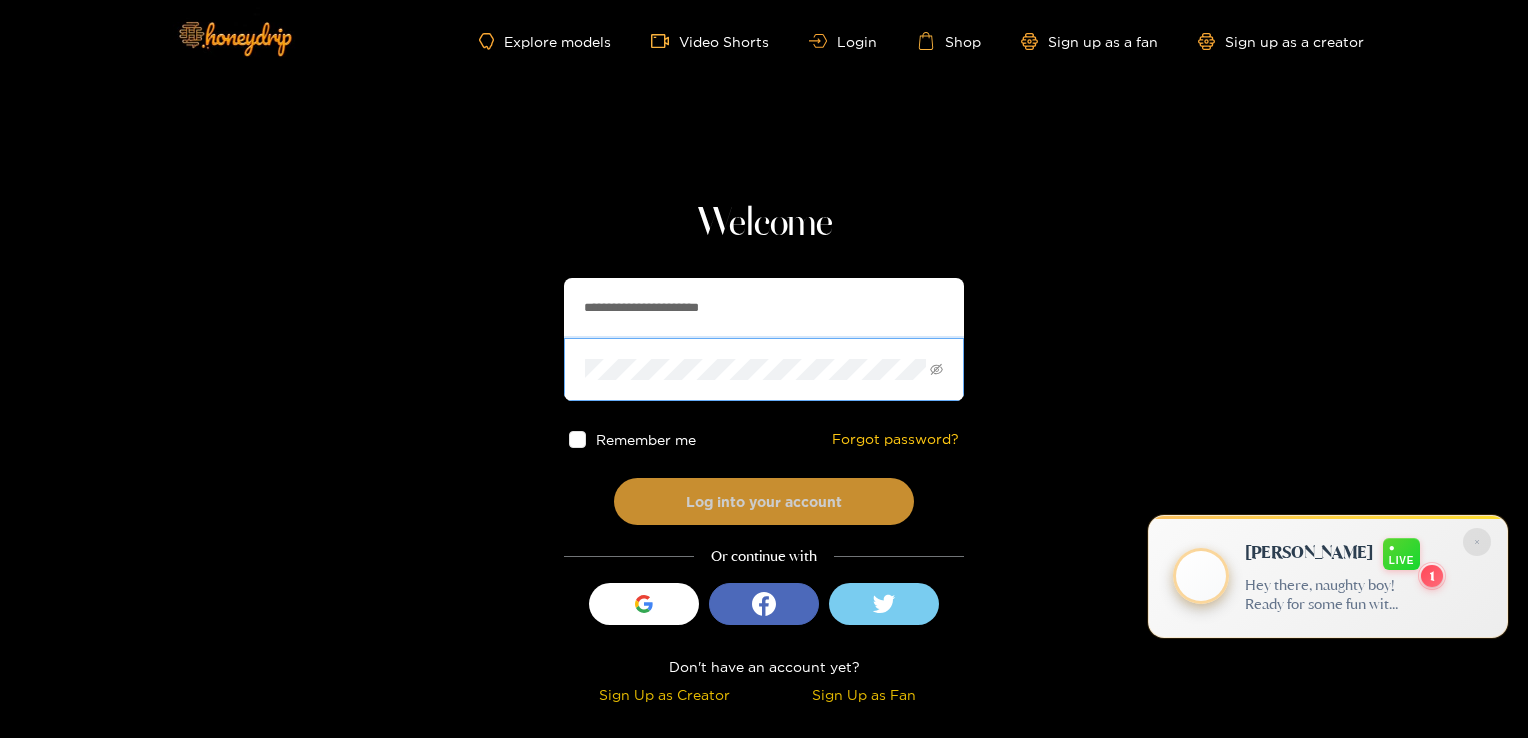 click on "Log into your account" at bounding box center [764, 501] 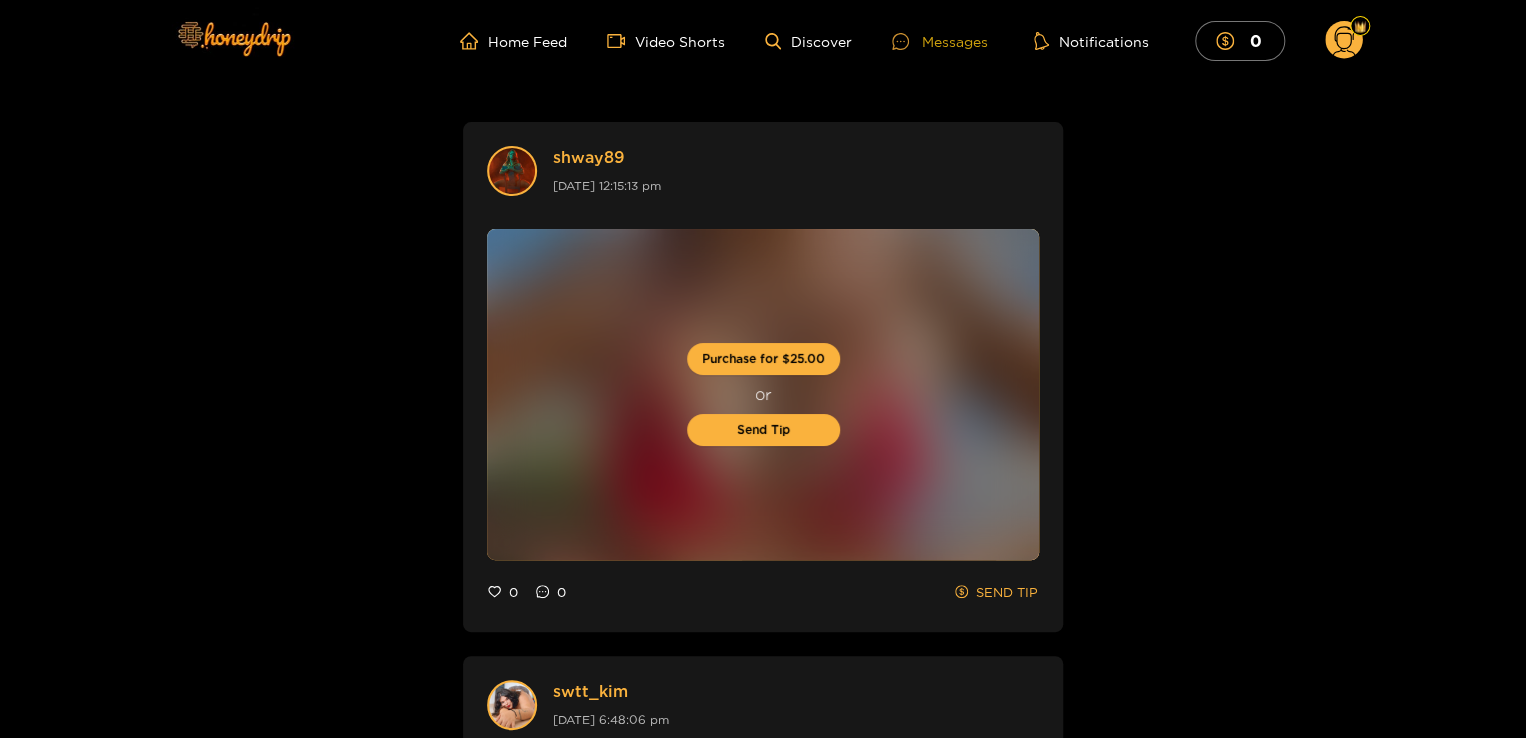 click on "Messages" at bounding box center [940, 41] 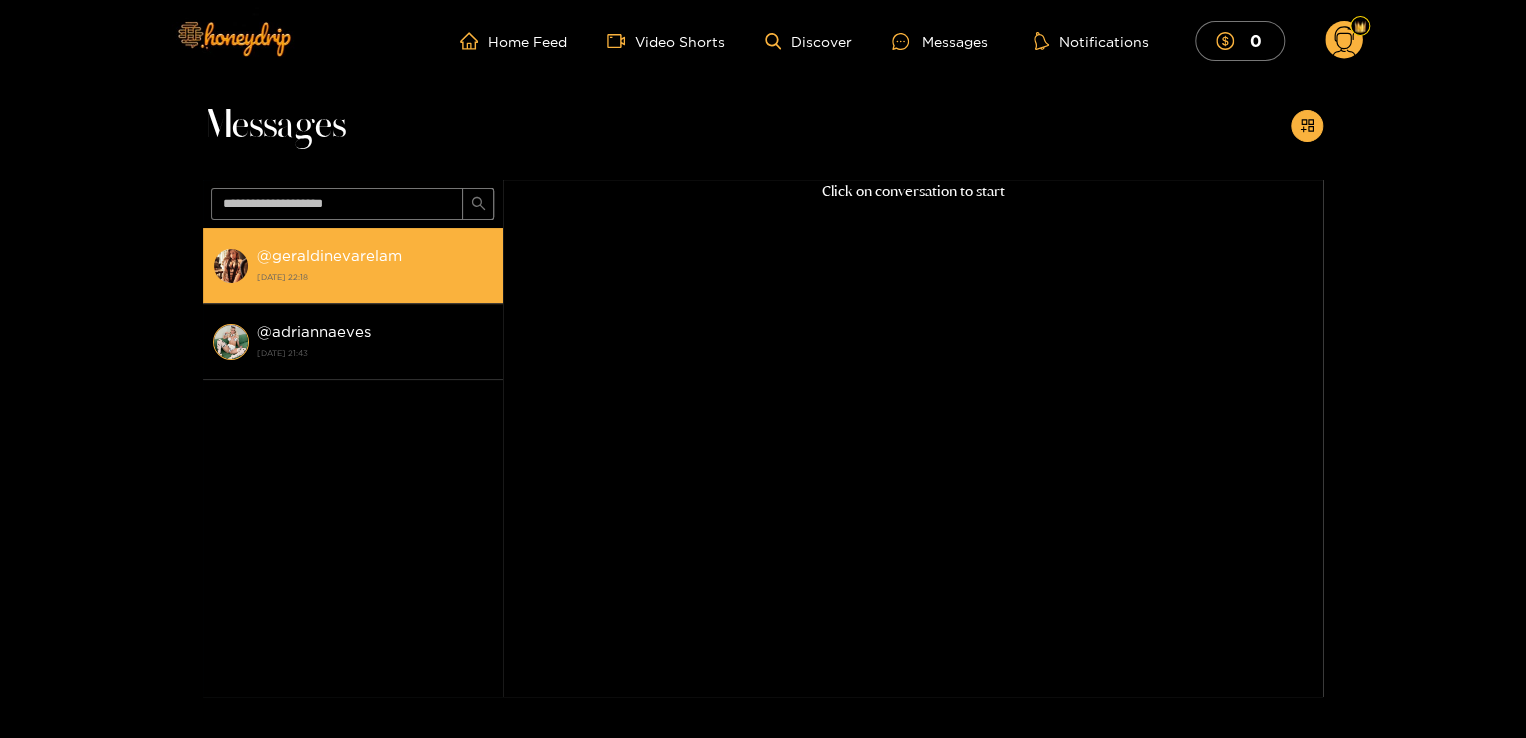 click on "12 July 2025 22:18" at bounding box center [375, 277] 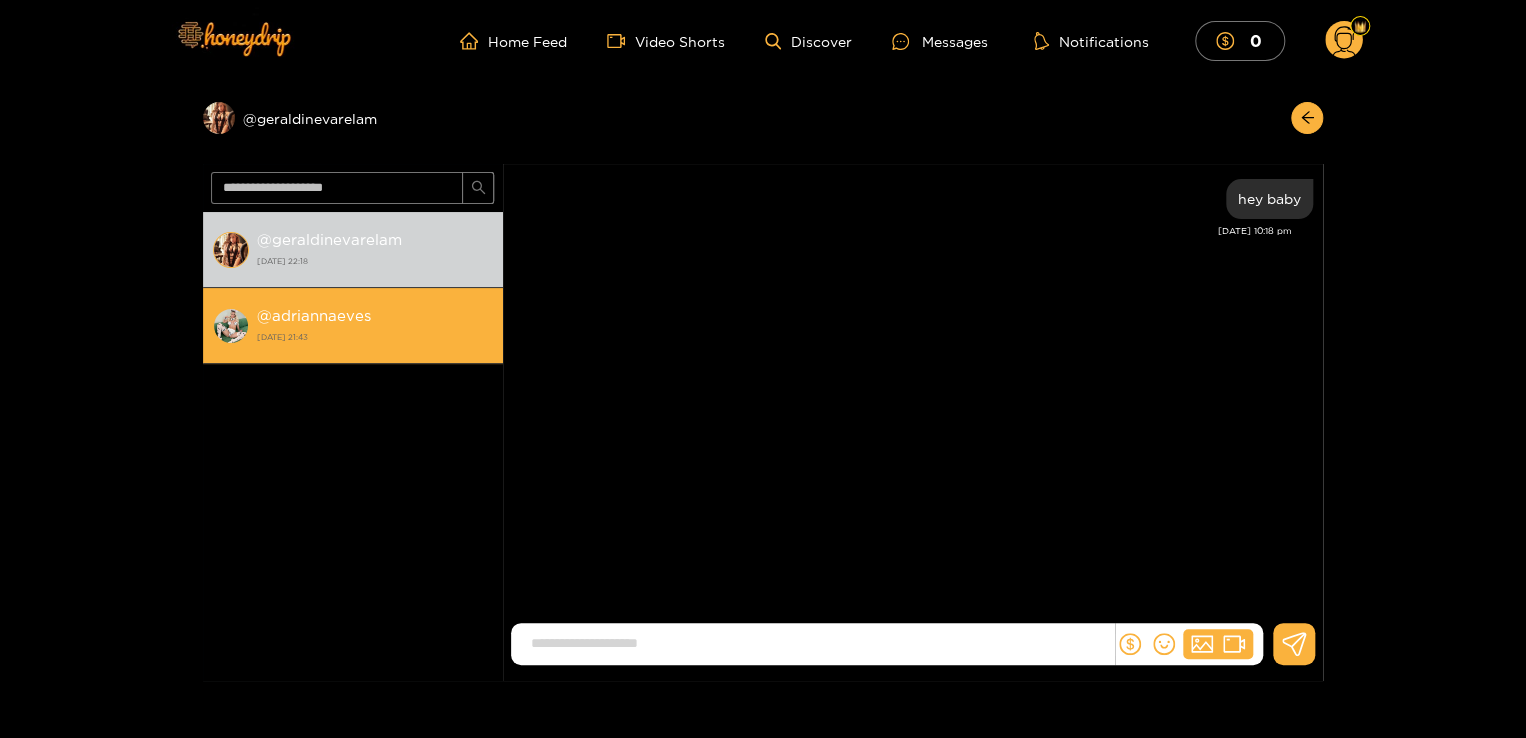 click on "@ adriannaeves 12 July 2025 21:43" at bounding box center (375, 325) 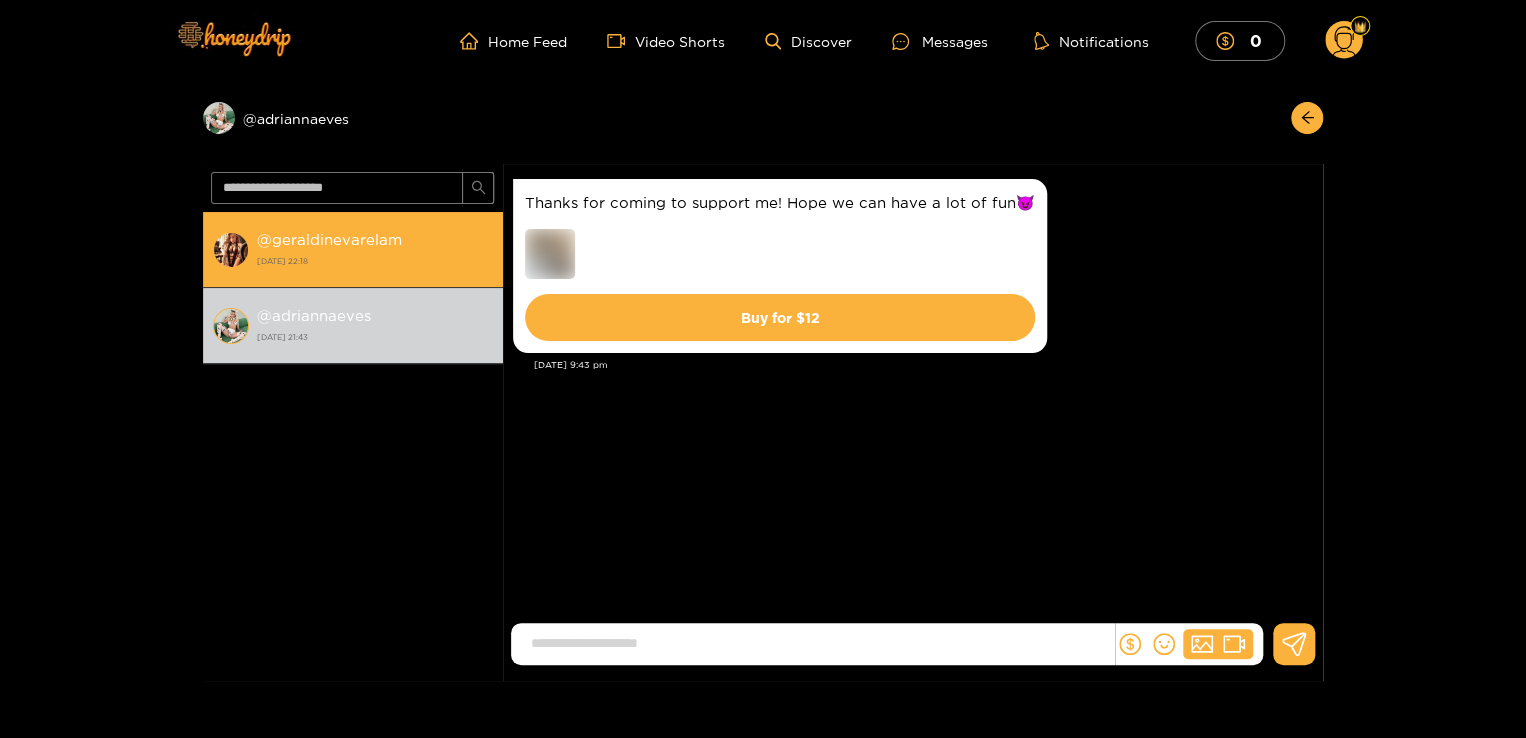 click on "@ geraldinevarelam 12 July 2025 22:18" at bounding box center (375, 249) 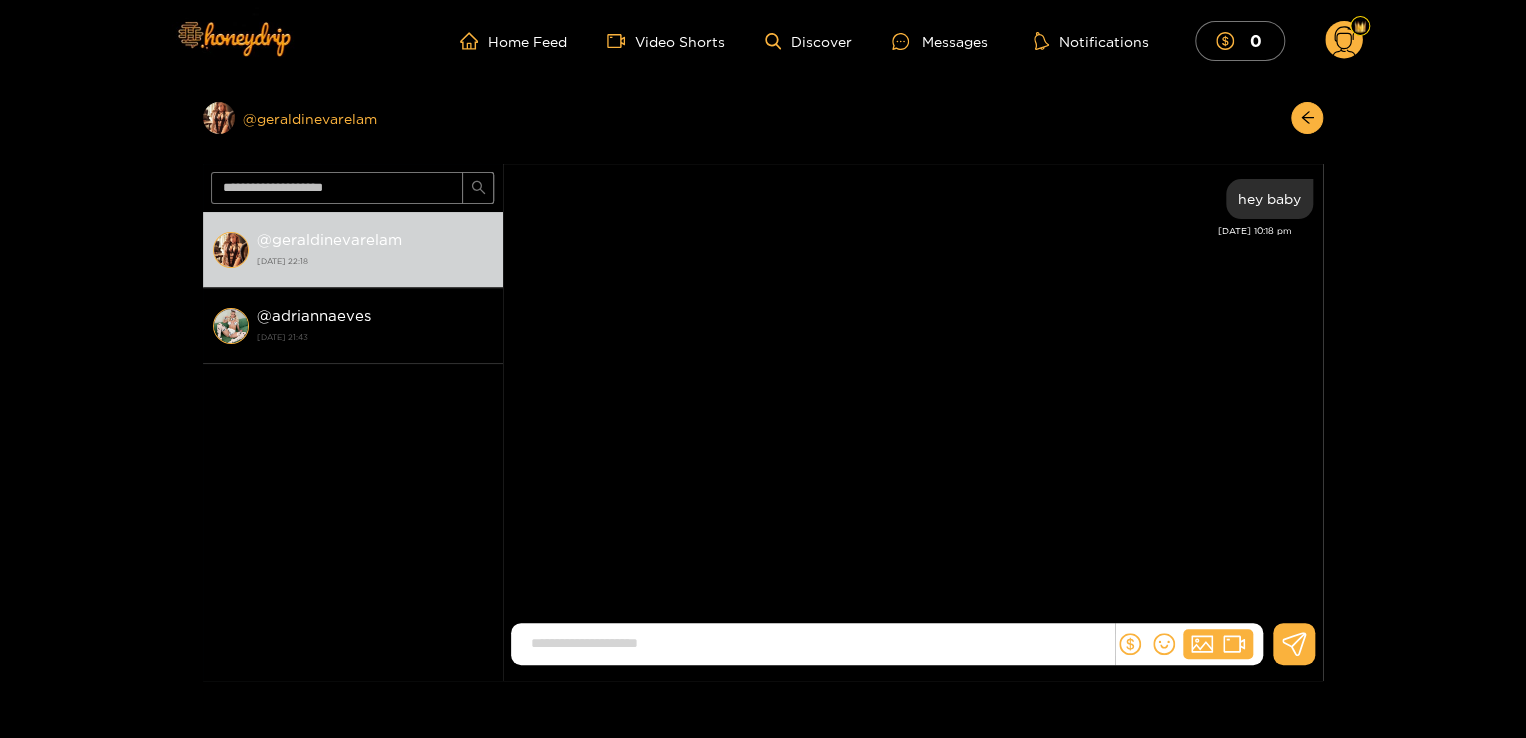 click on "Preview @ geraldinevarelam" at bounding box center (353, 118) 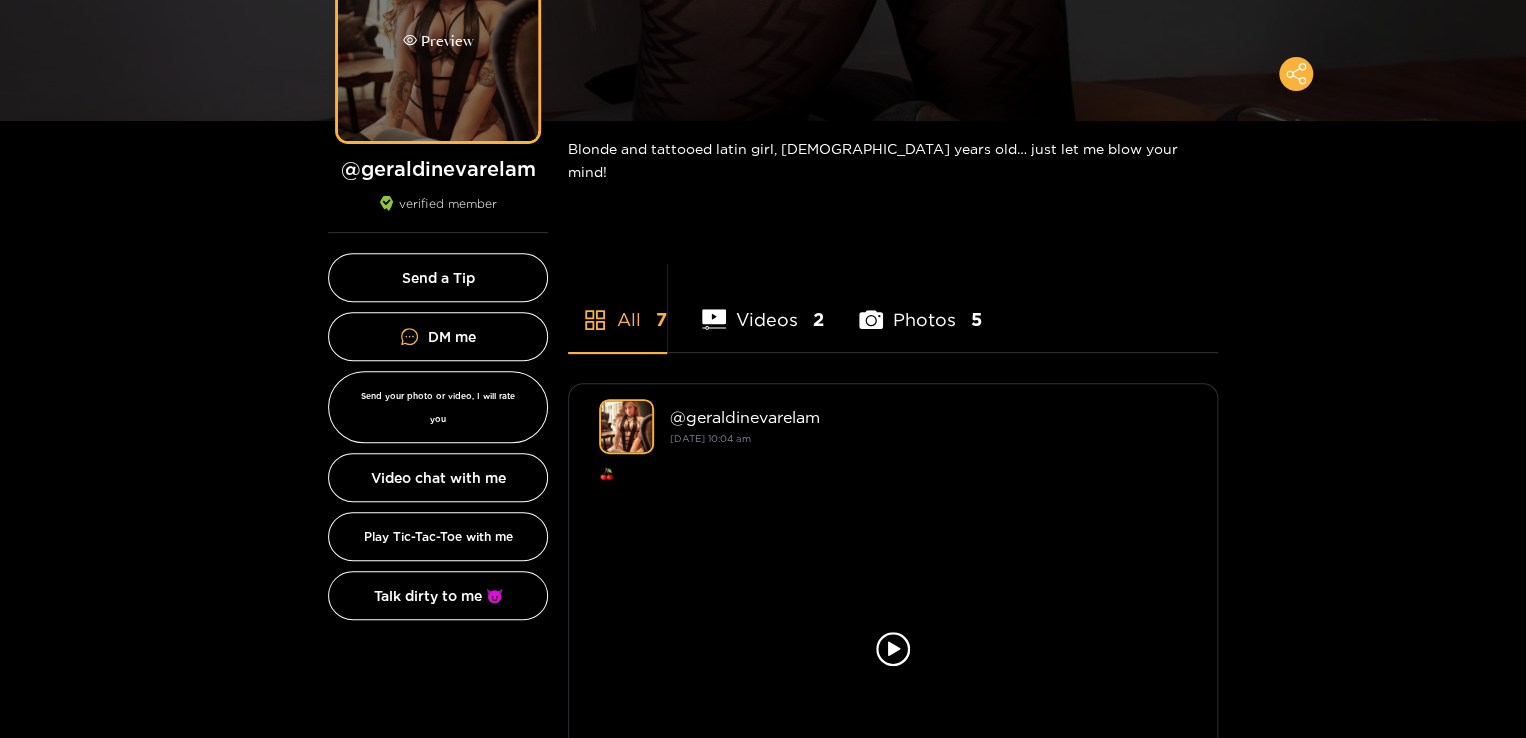 scroll, scrollTop: 100, scrollLeft: 0, axis: vertical 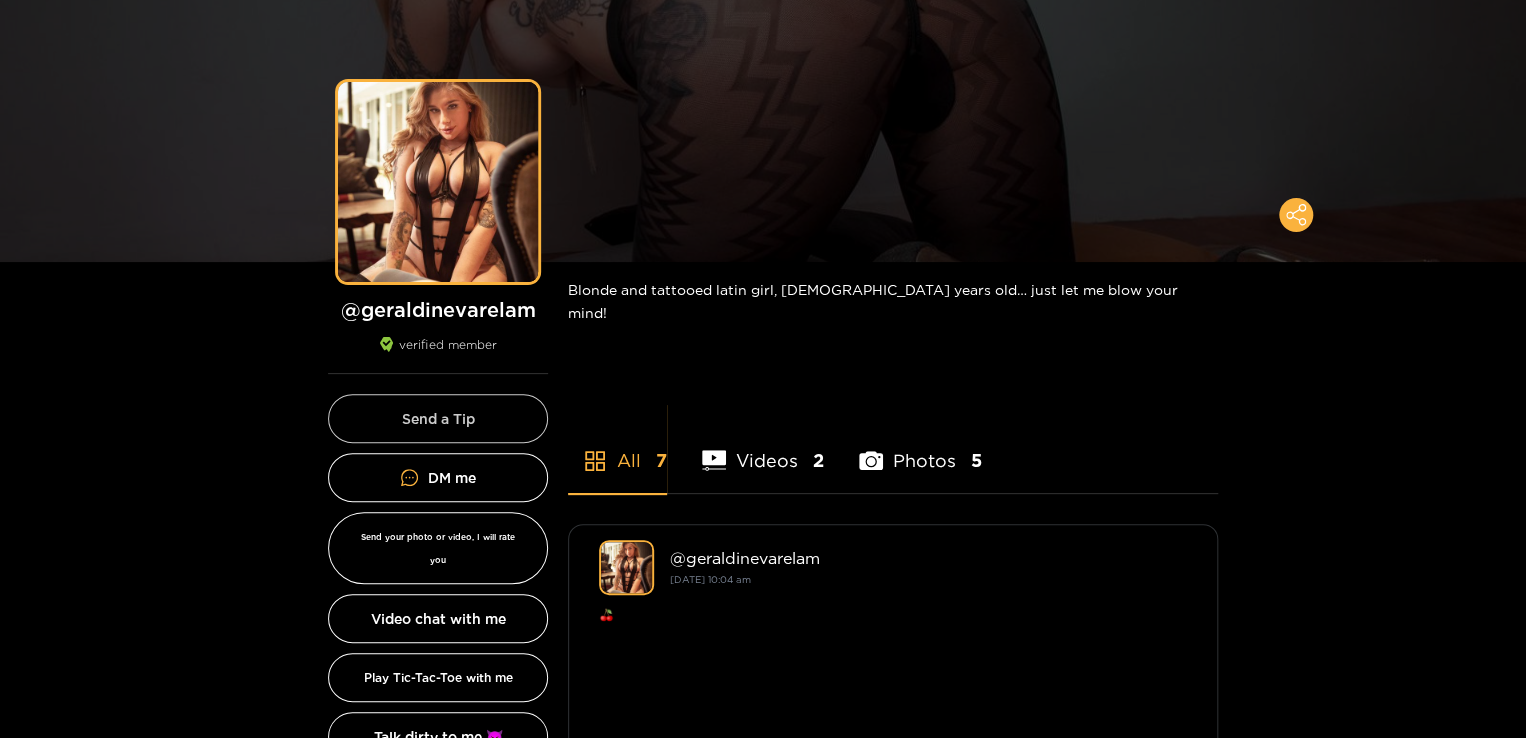 click on "Send a Tip" at bounding box center (438, 418) 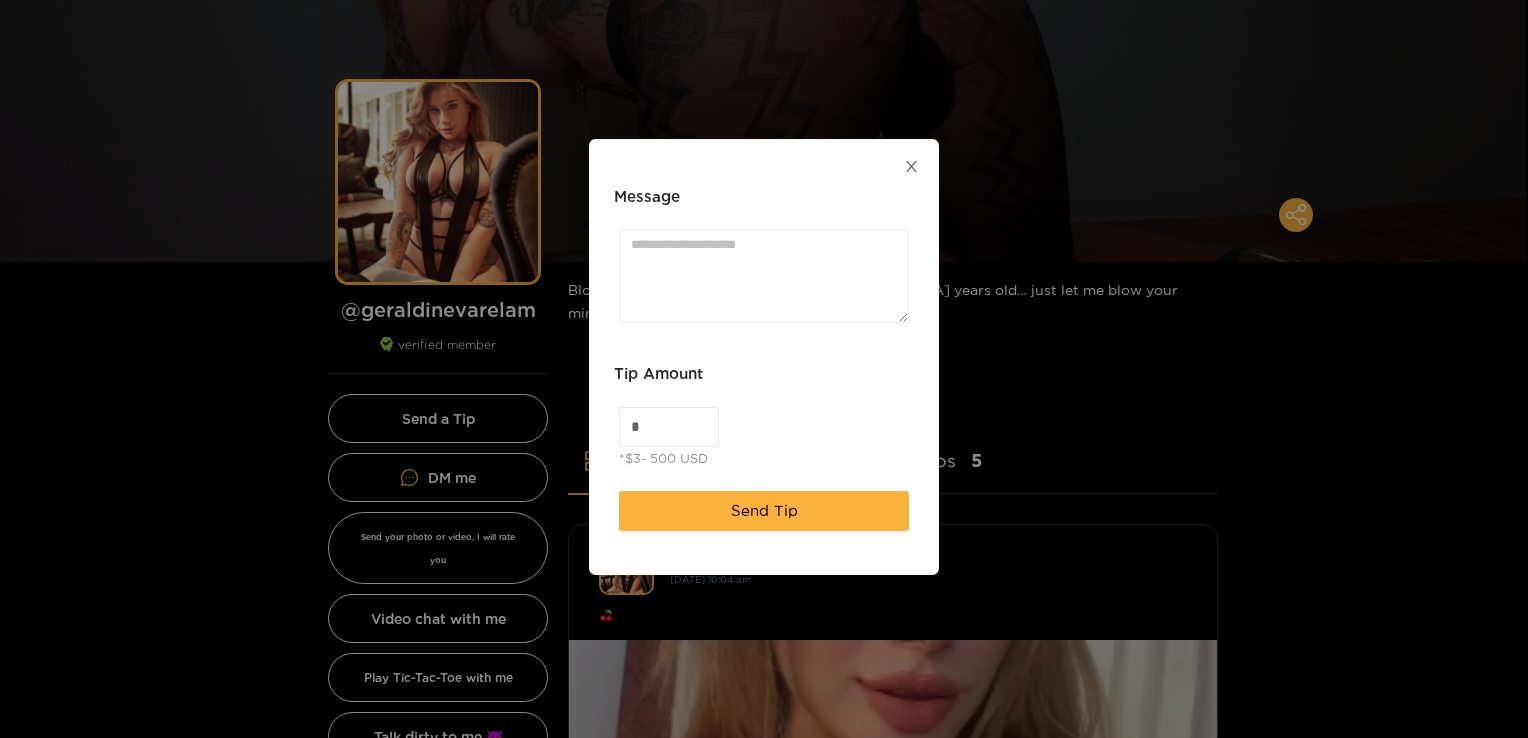 click 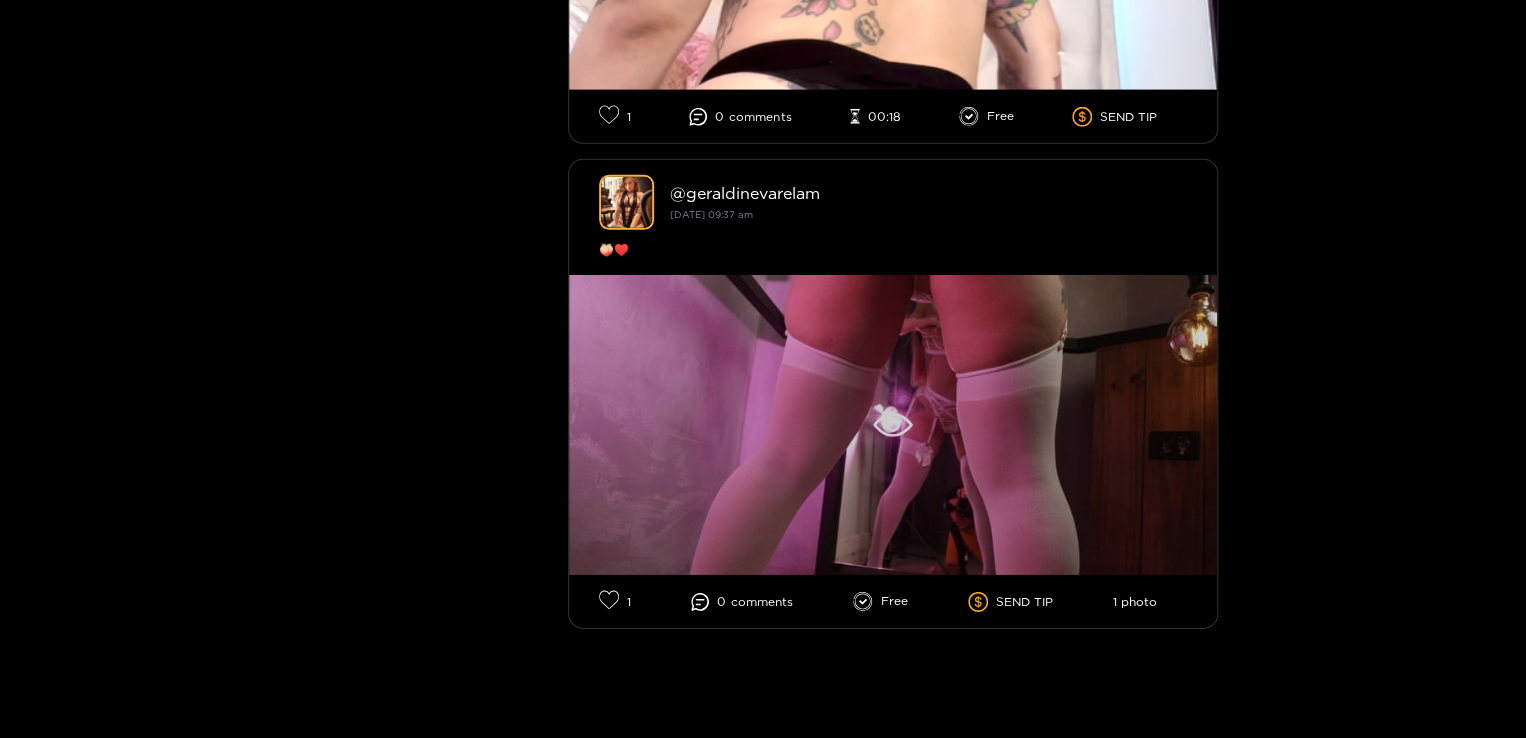 scroll, scrollTop: 3016, scrollLeft: 0, axis: vertical 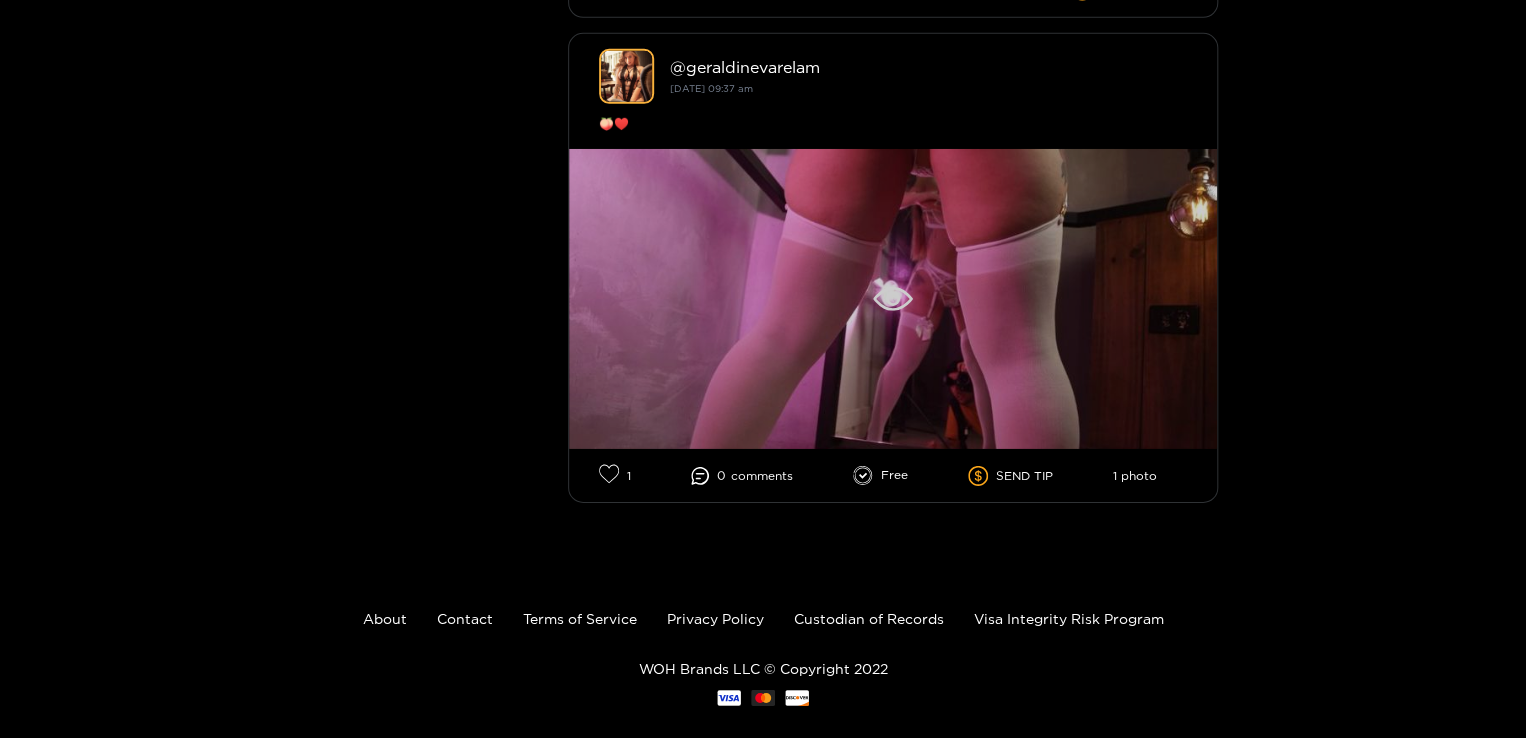click at bounding box center [893, 299] 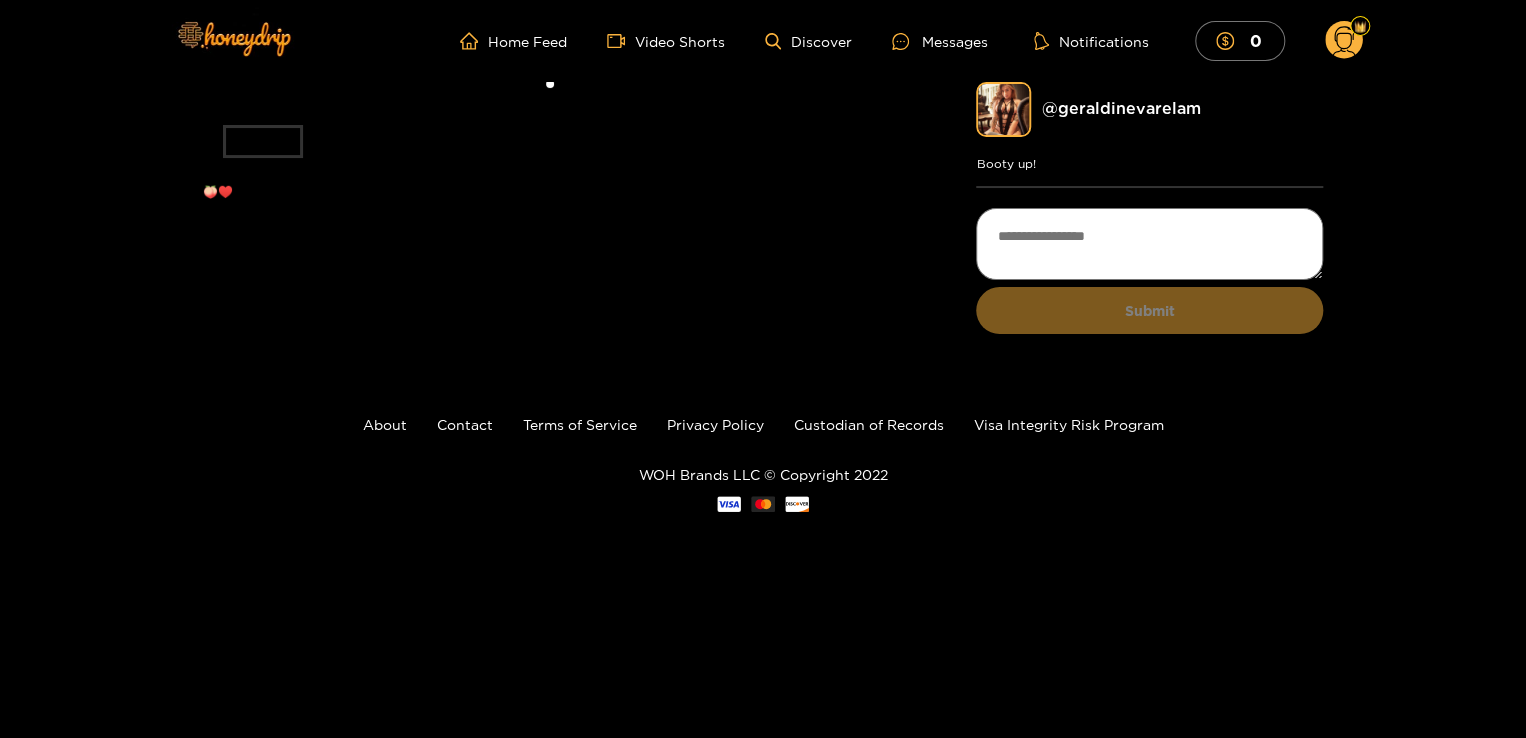 scroll, scrollTop: 200, scrollLeft: 0, axis: vertical 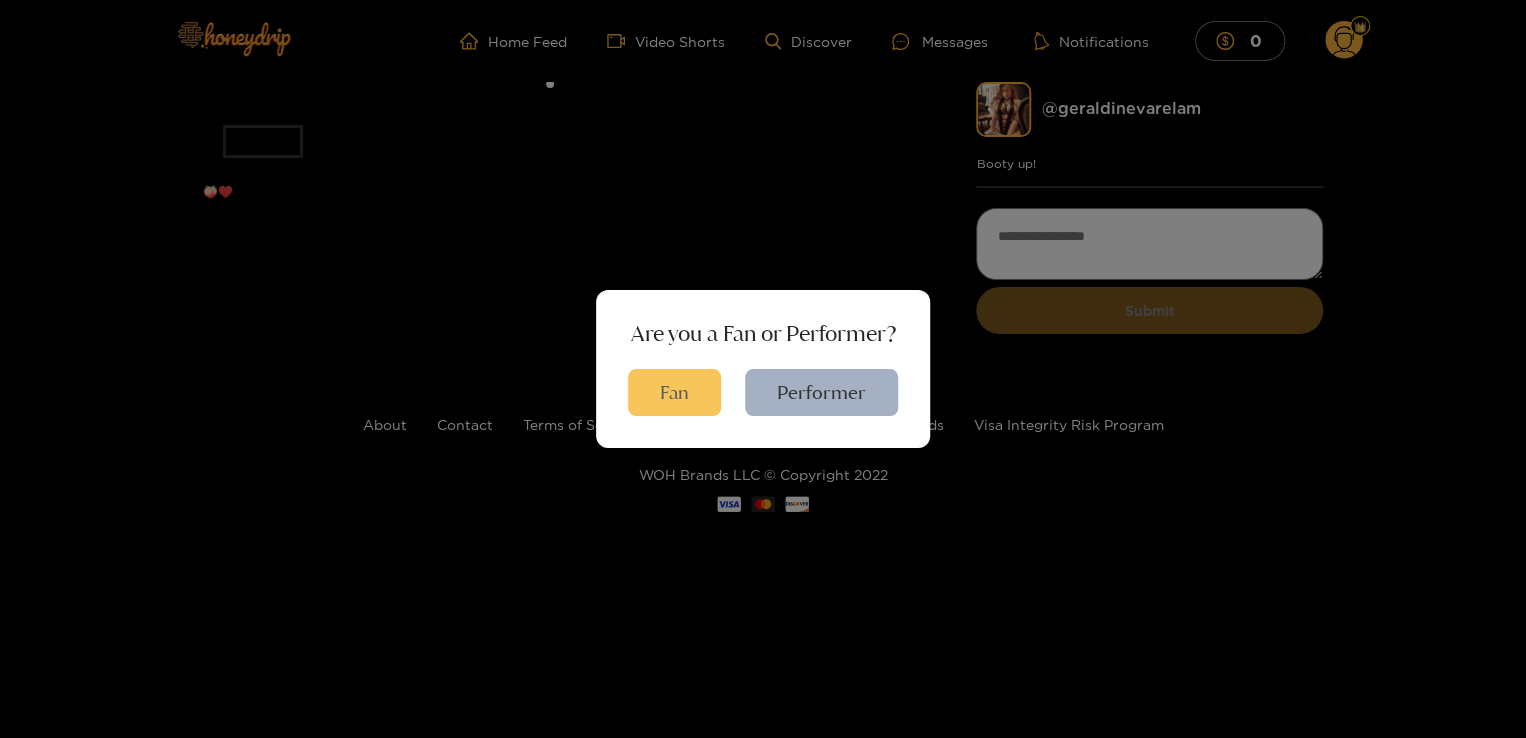 click on "Fan" at bounding box center (674, 392) 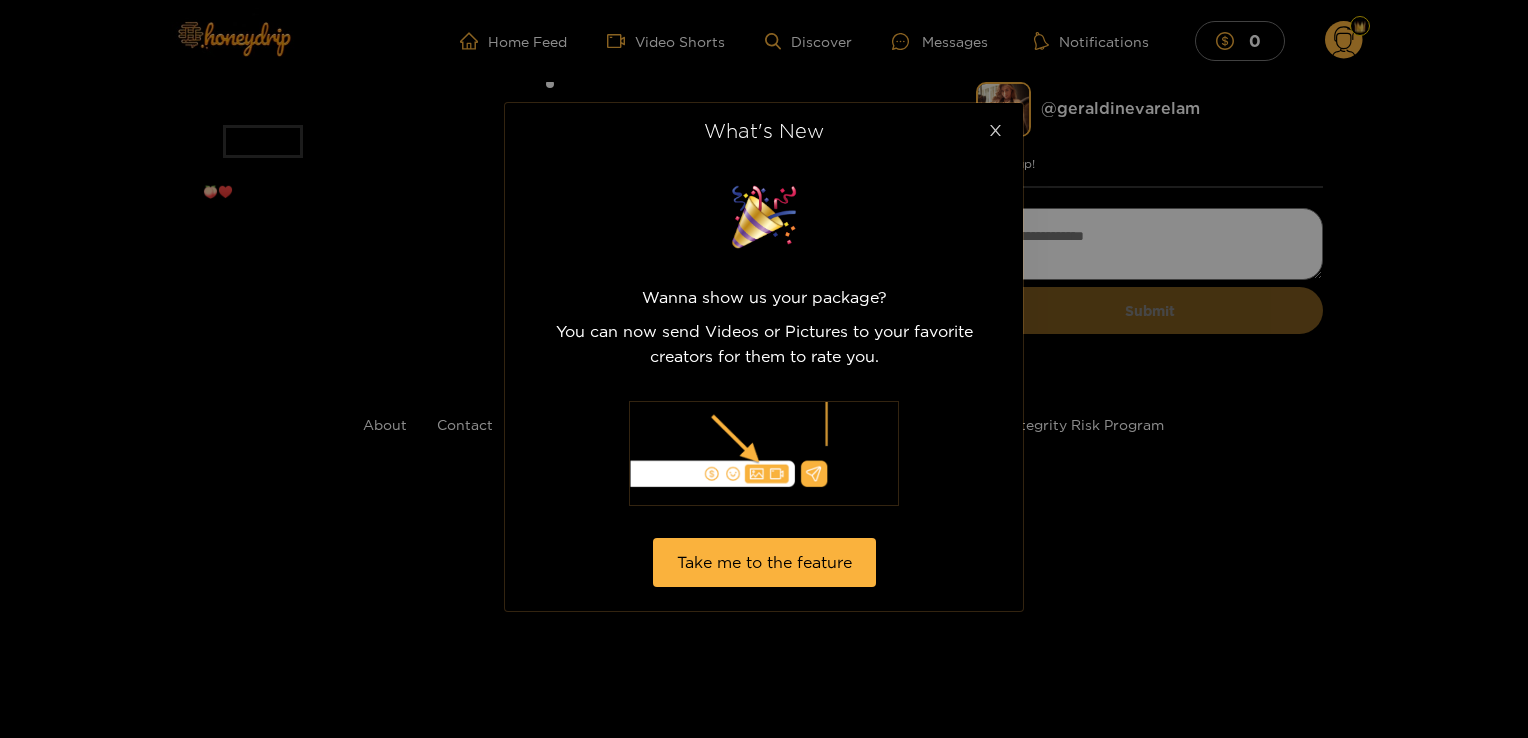 click 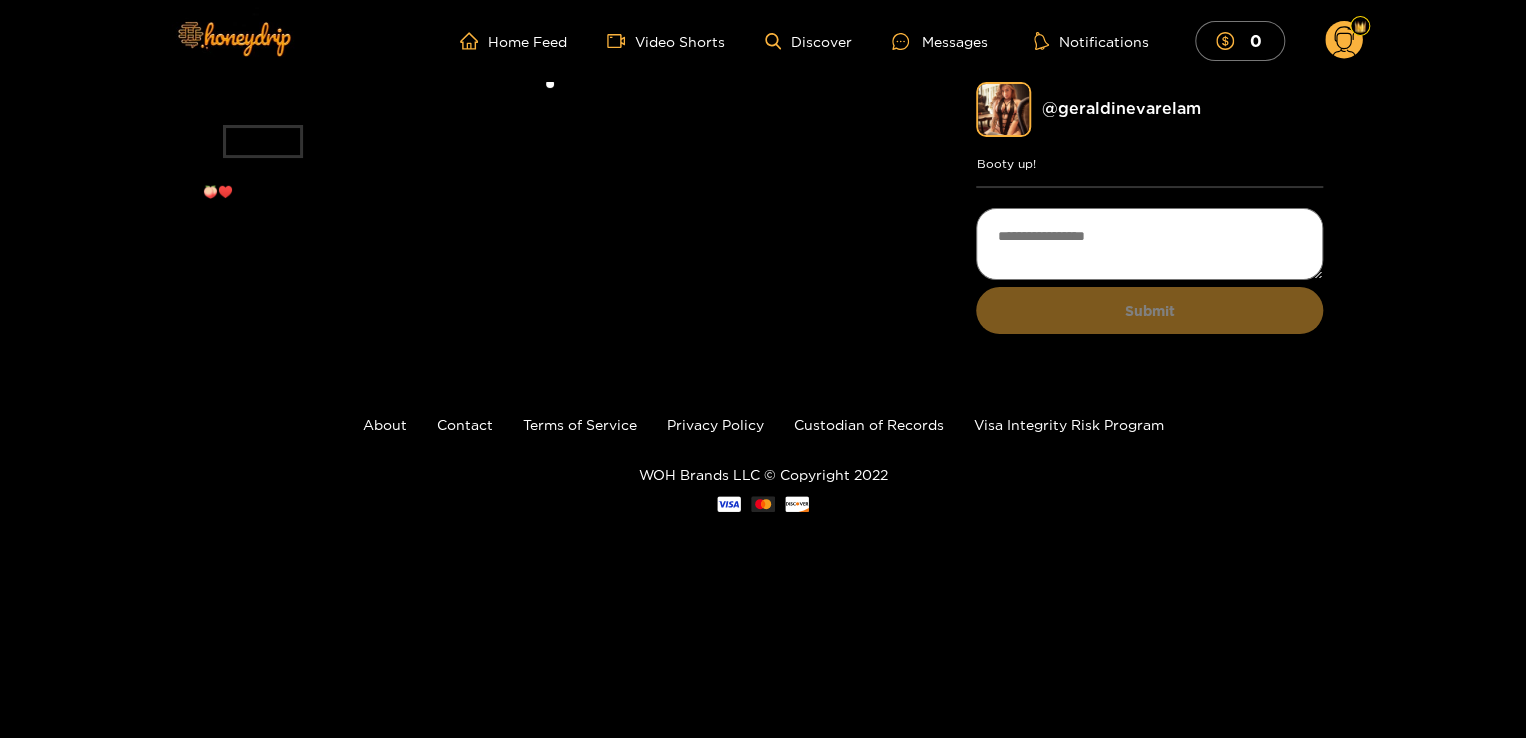 scroll, scrollTop: 0, scrollLeft: 0, axis: both 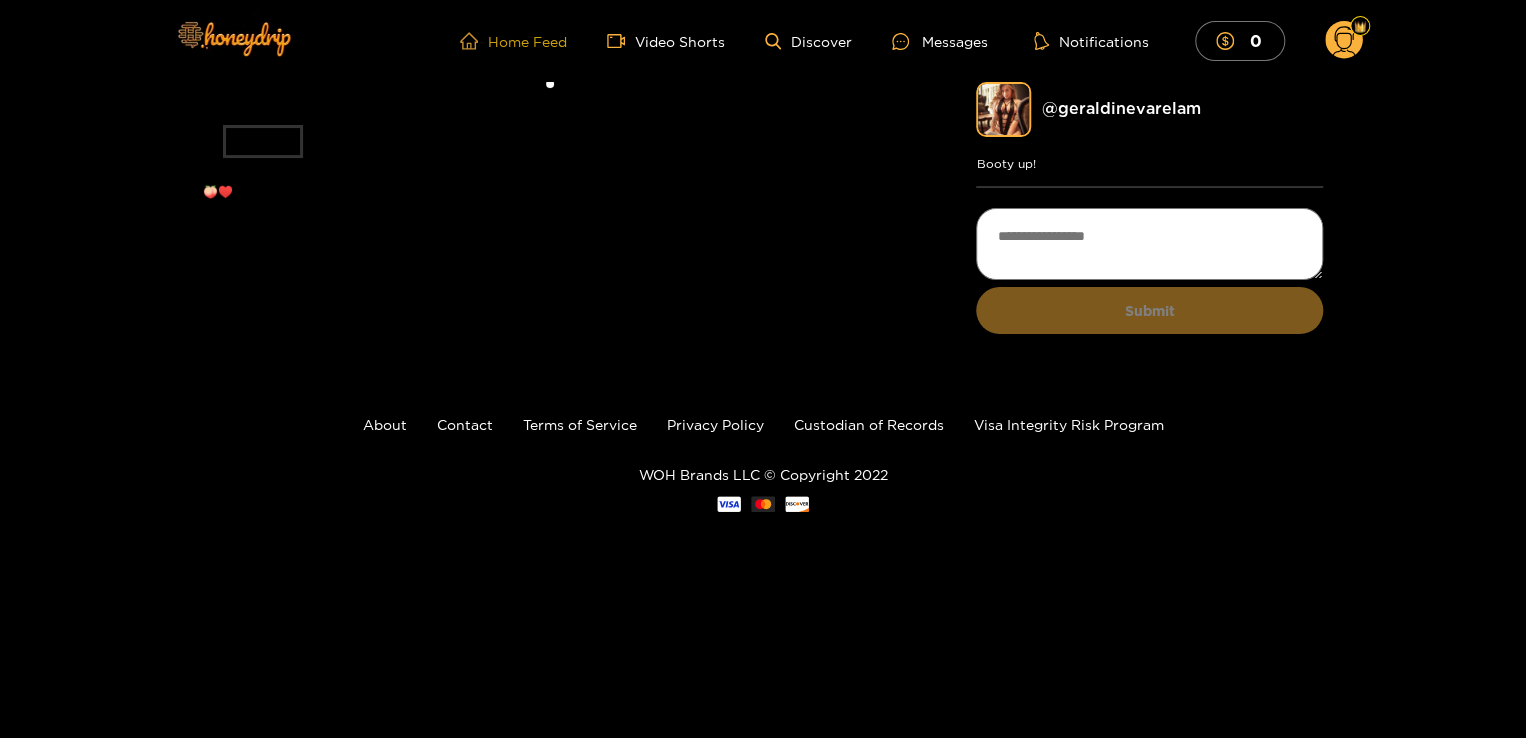 click on "Home Feed" at bounding box center (513, 41) 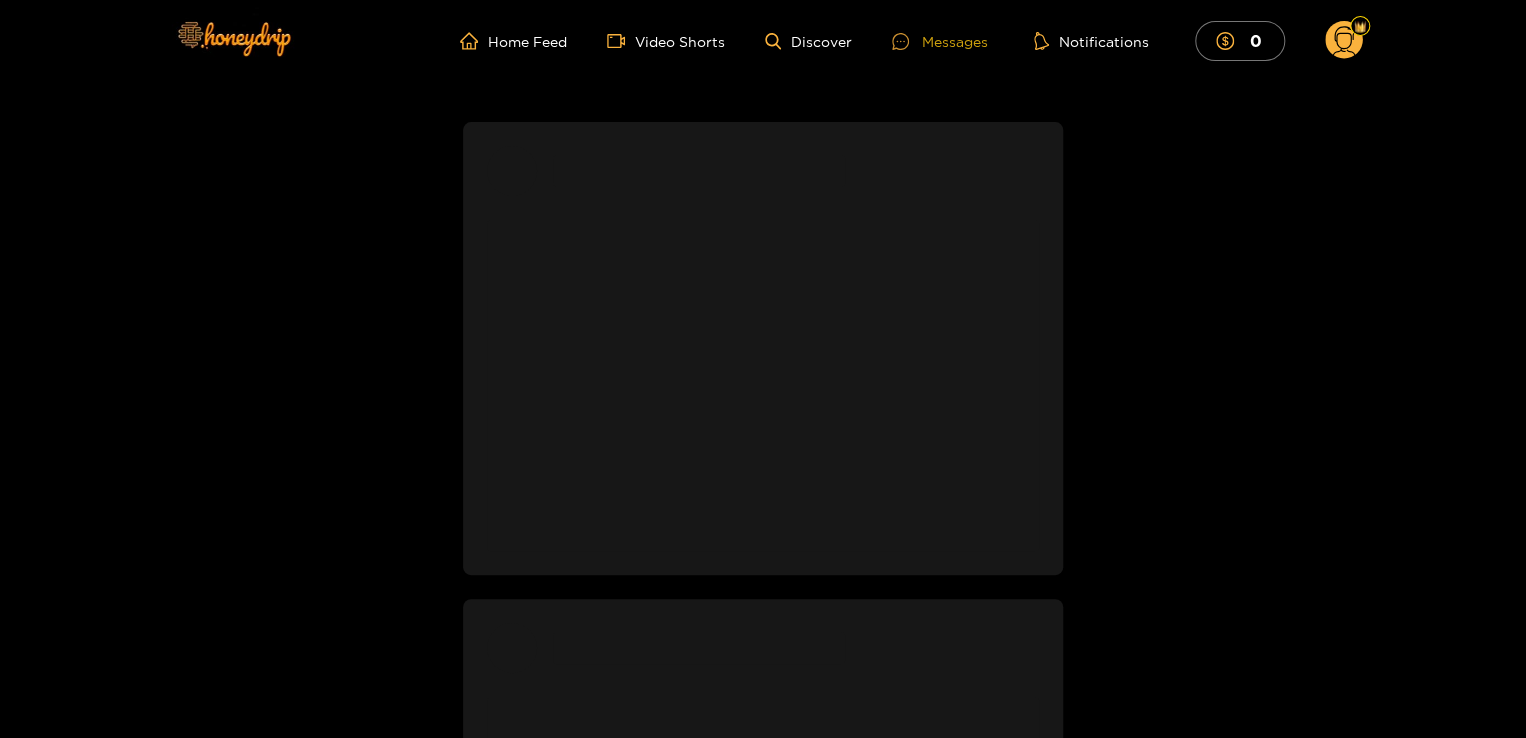 click on "Messages" at bounding box center [940, 41] 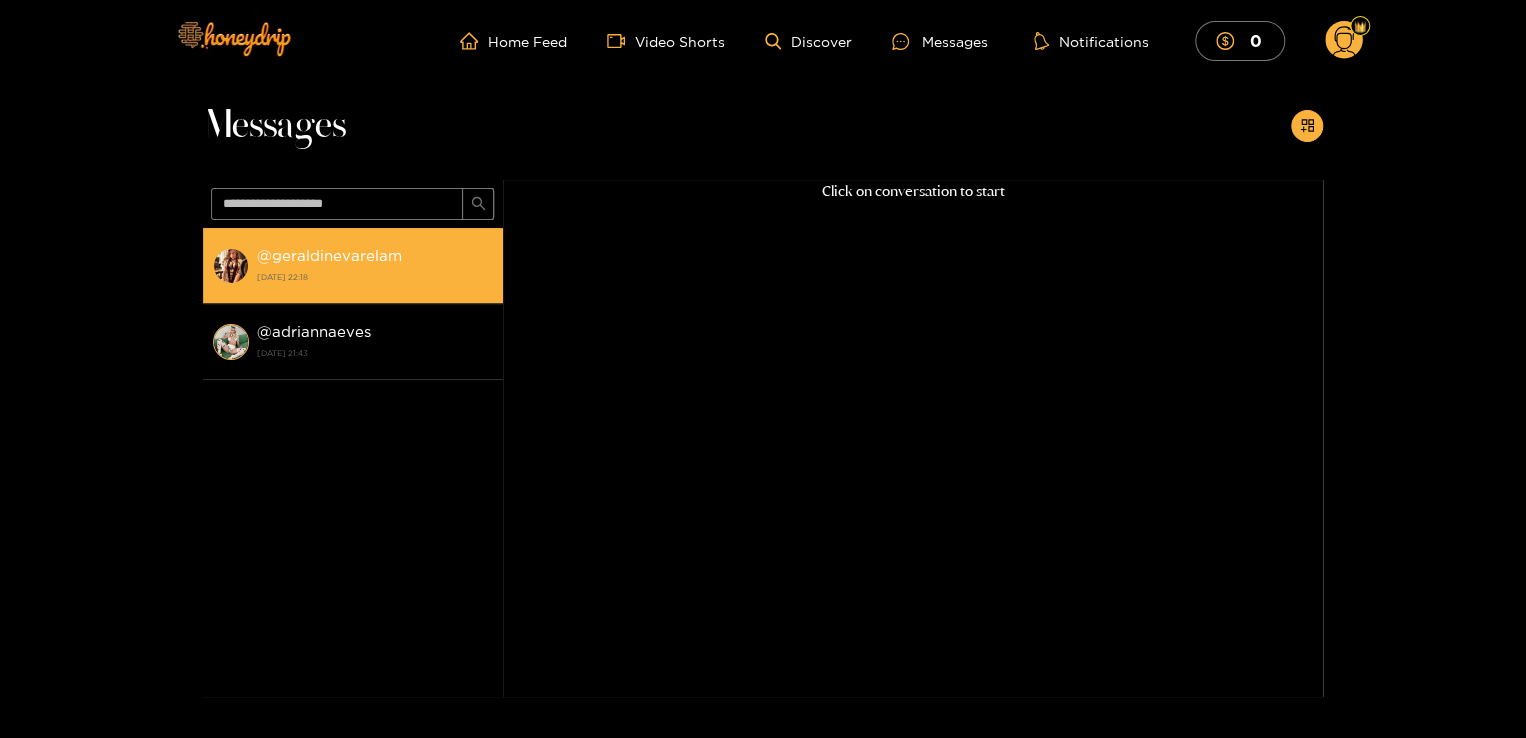 click on "@ geraldinevarelam 12 July 2025 22:18" at bounding box center (375, 265) 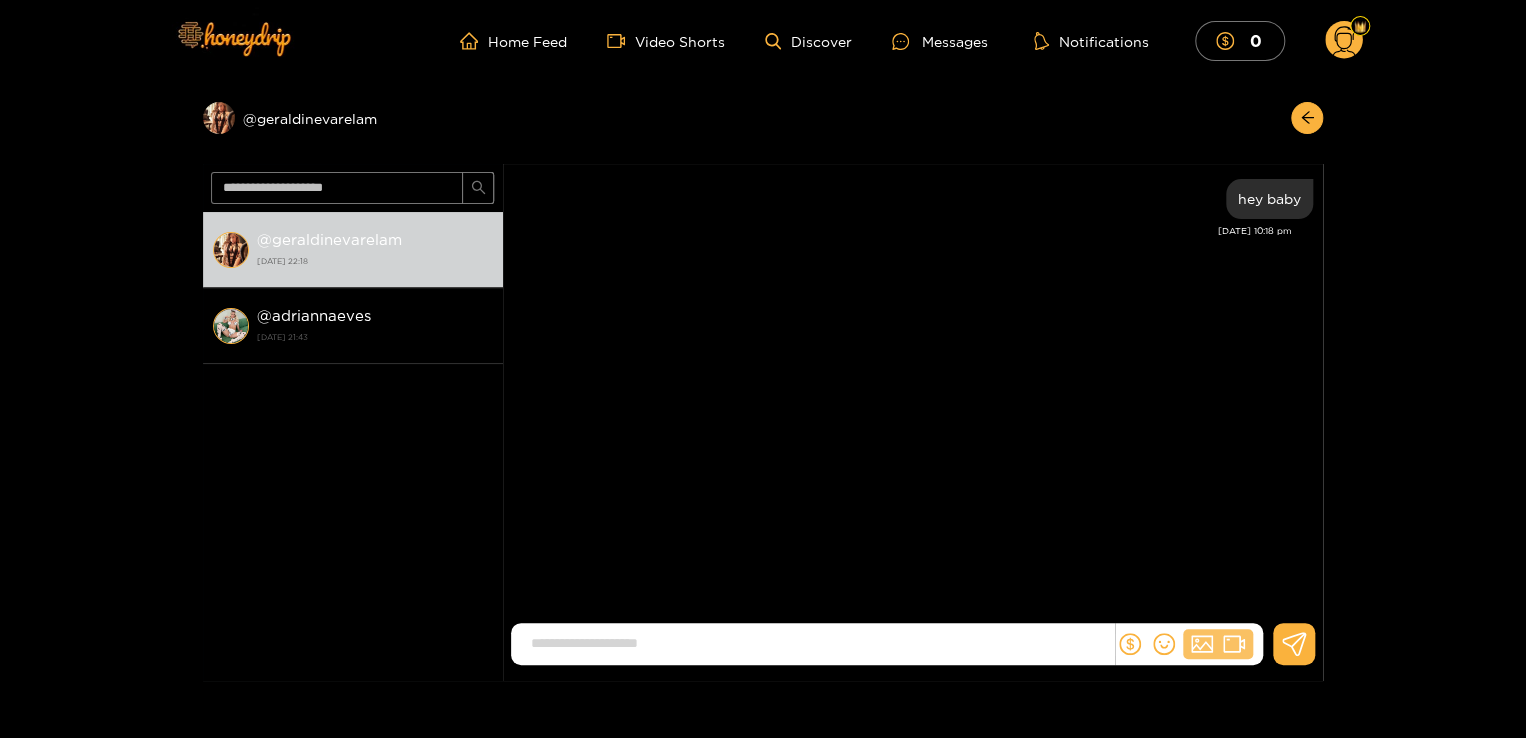 click 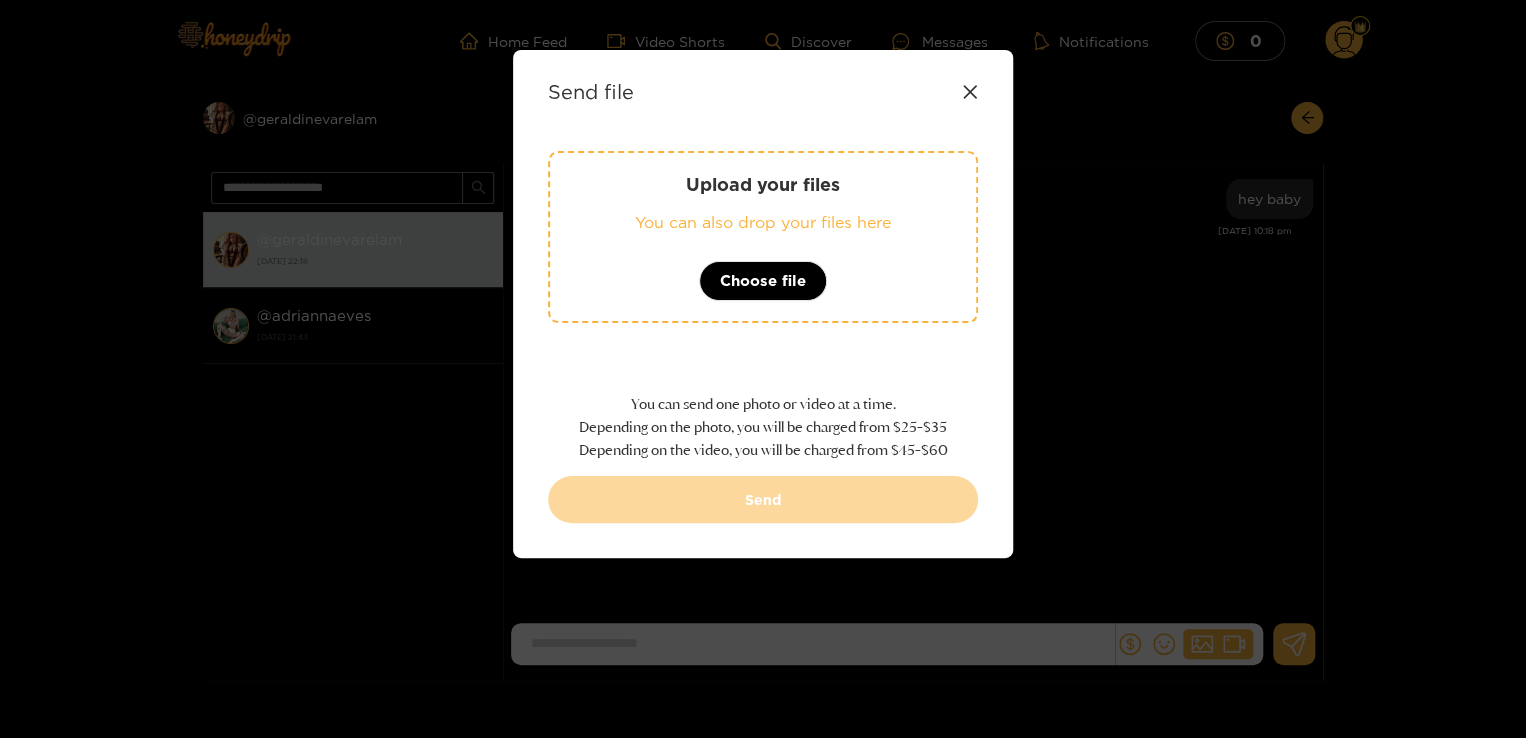 click 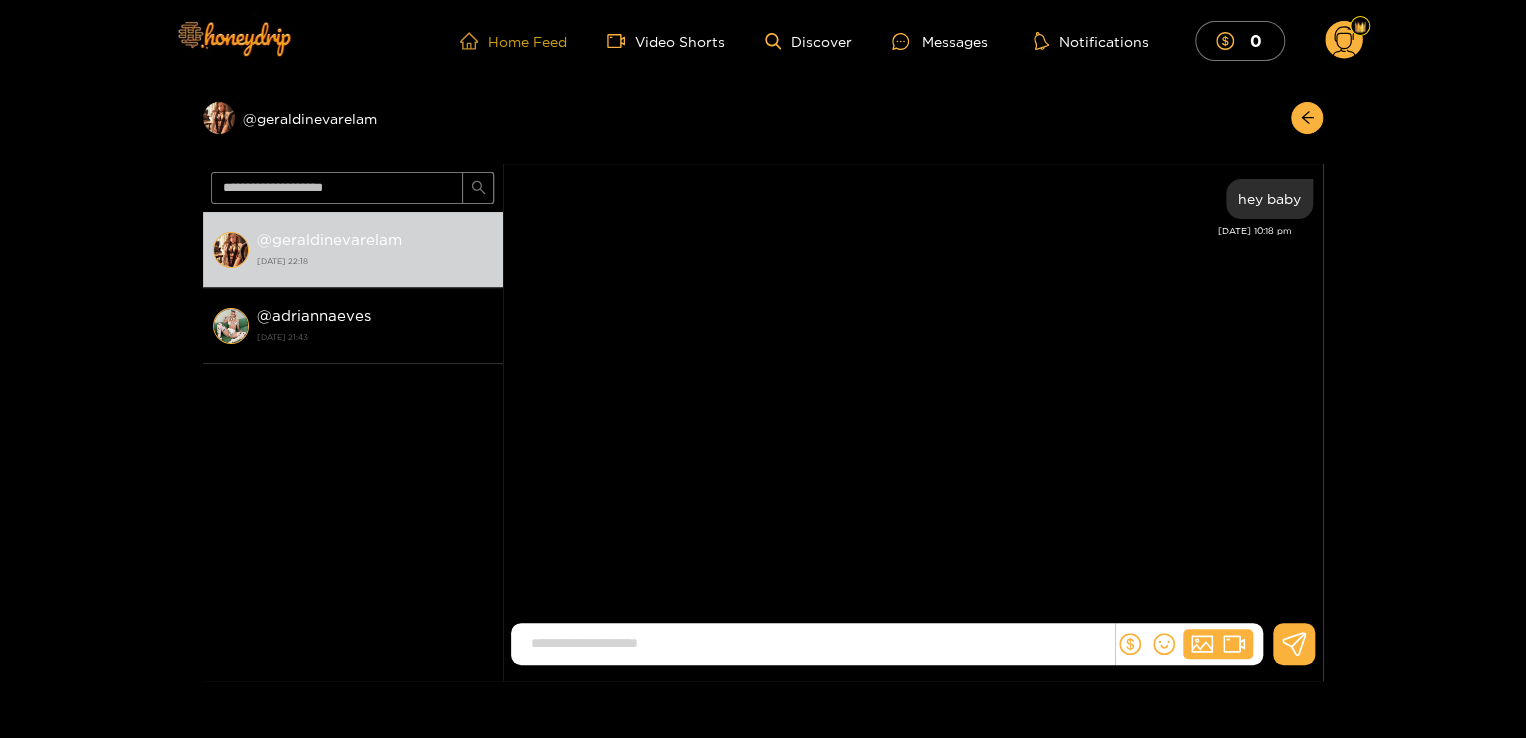 click on "Home Feed" at bounding box center [513, 41] 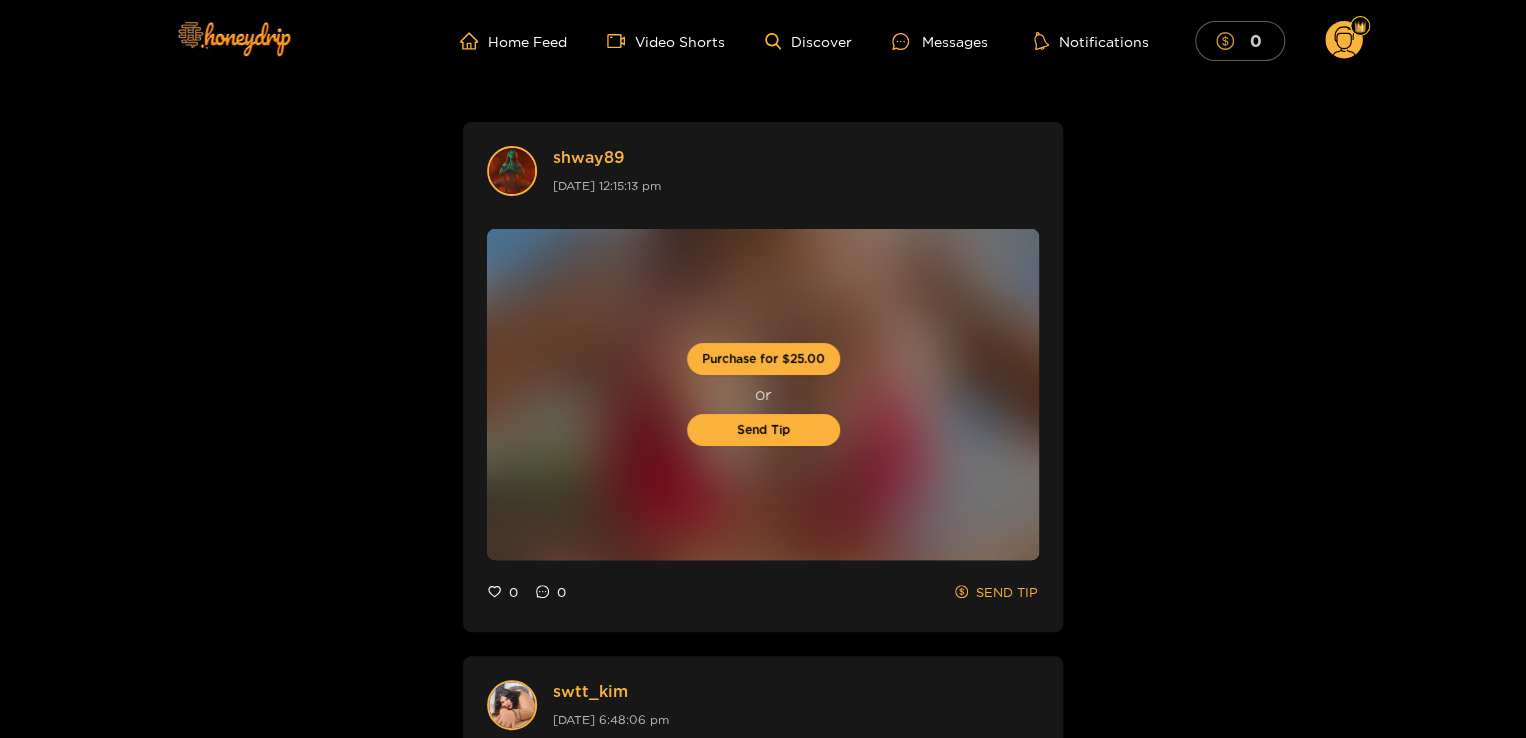 click at bounding box center (1230, 41) 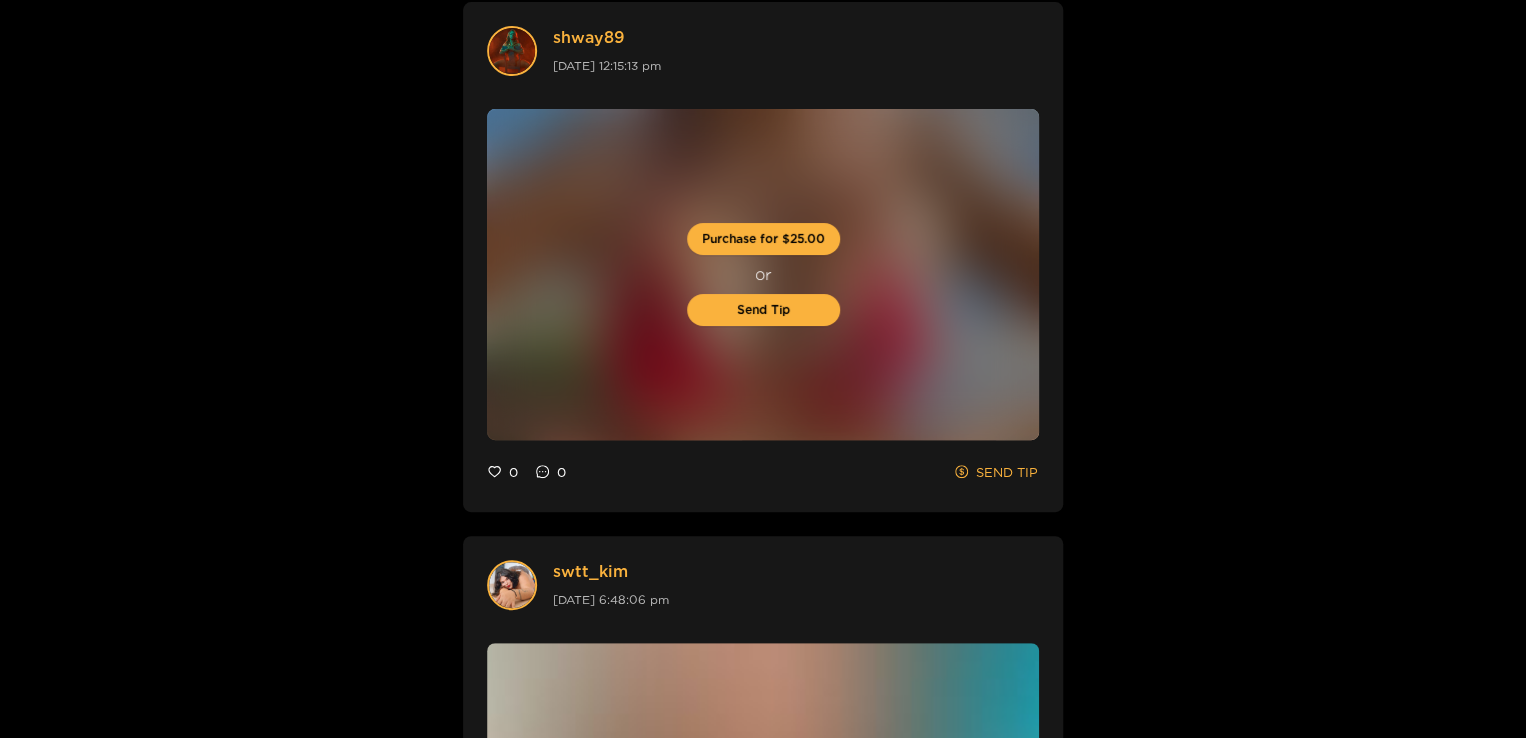 scroll, scrollTop: 0, scrollLeft: 0, axis: both 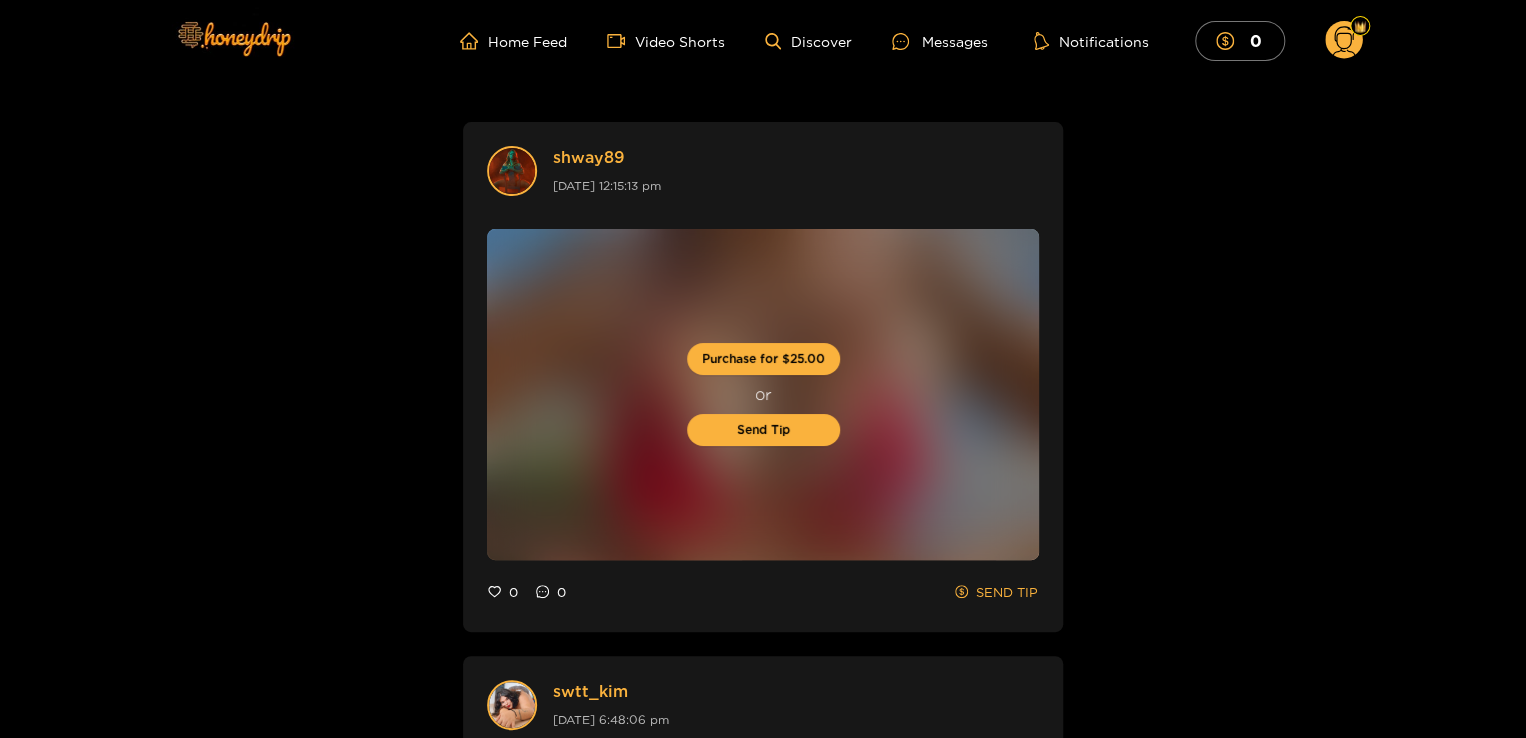 type 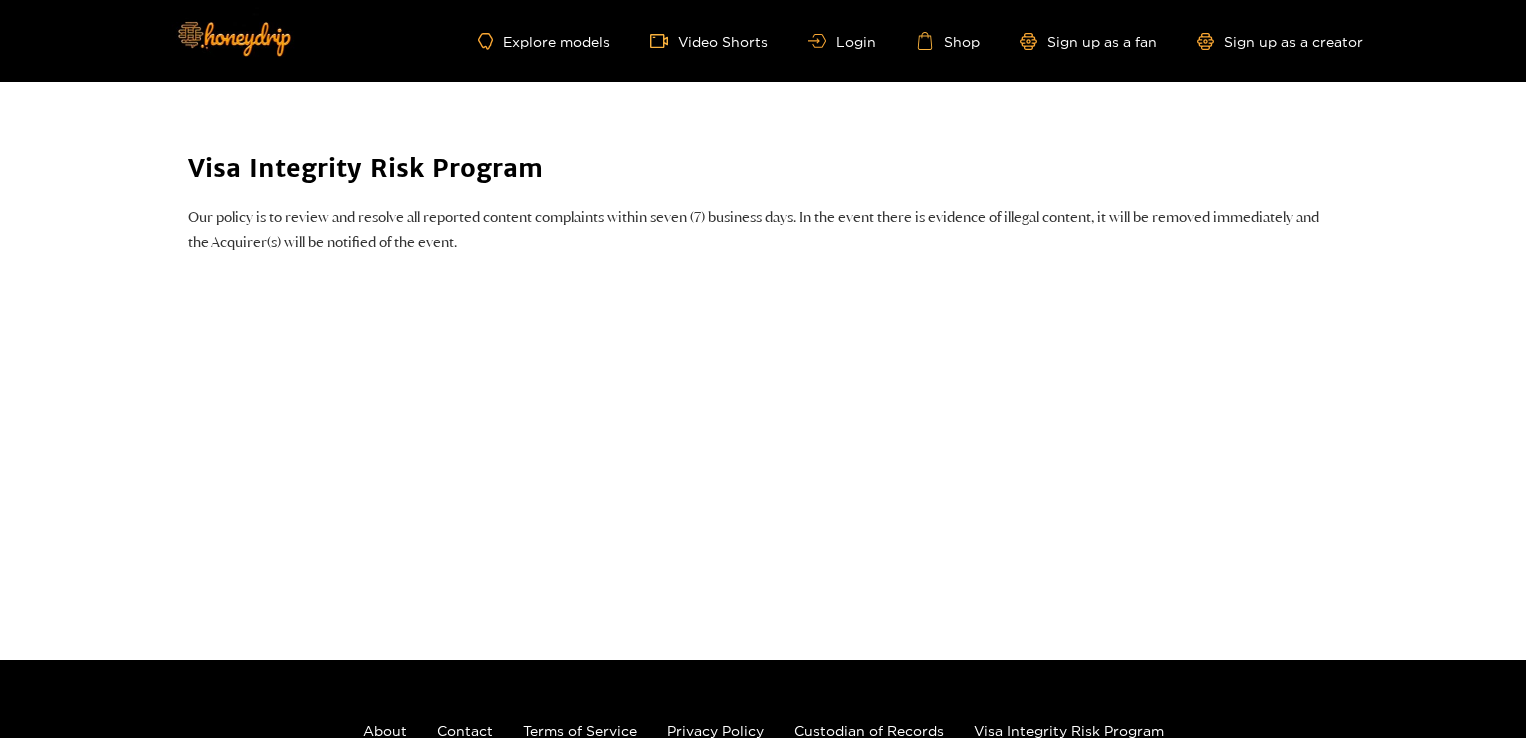 scroll, scrollTop: 0, scrollLeft: 0, axis: both 